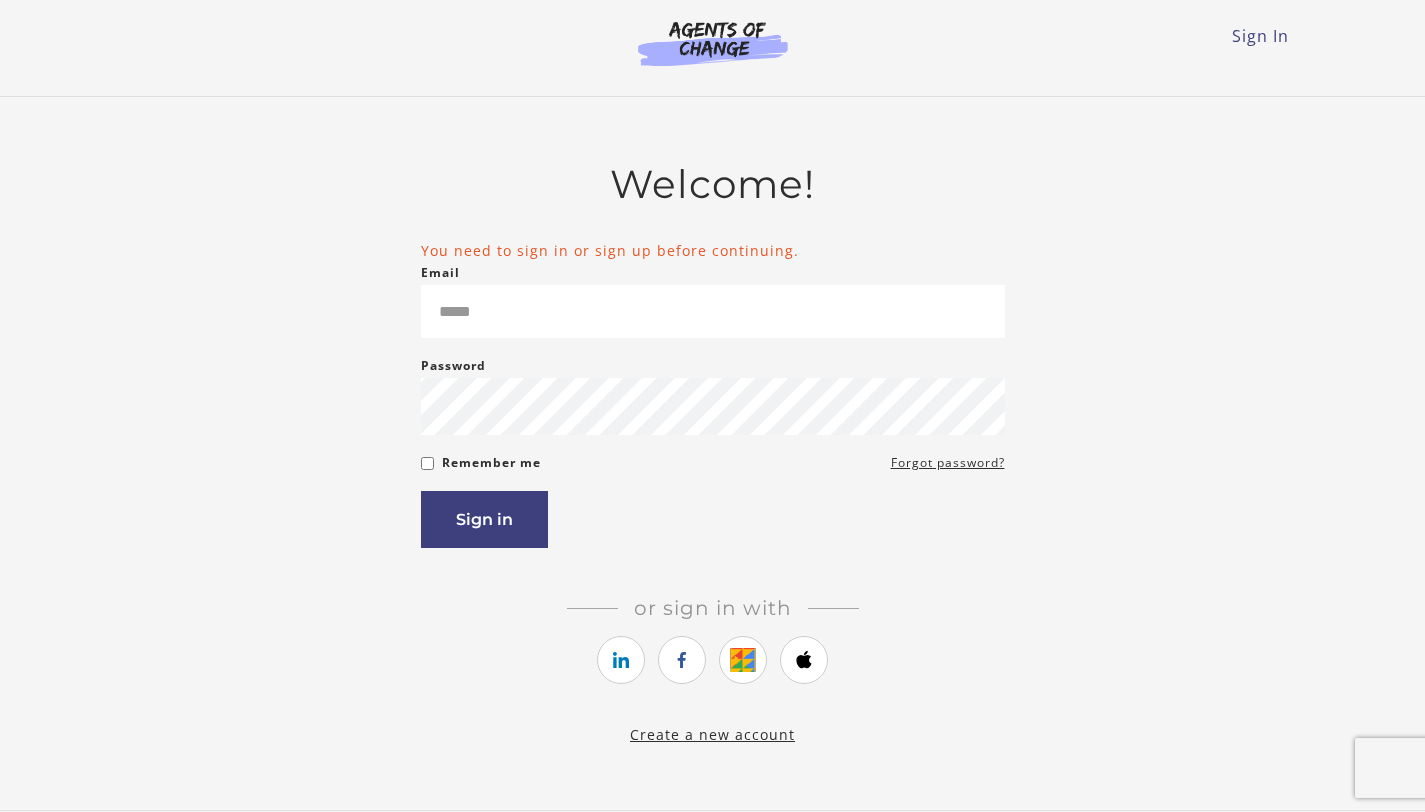 scroll, scrollTop: 0, scrollLeft: 0, axis: both 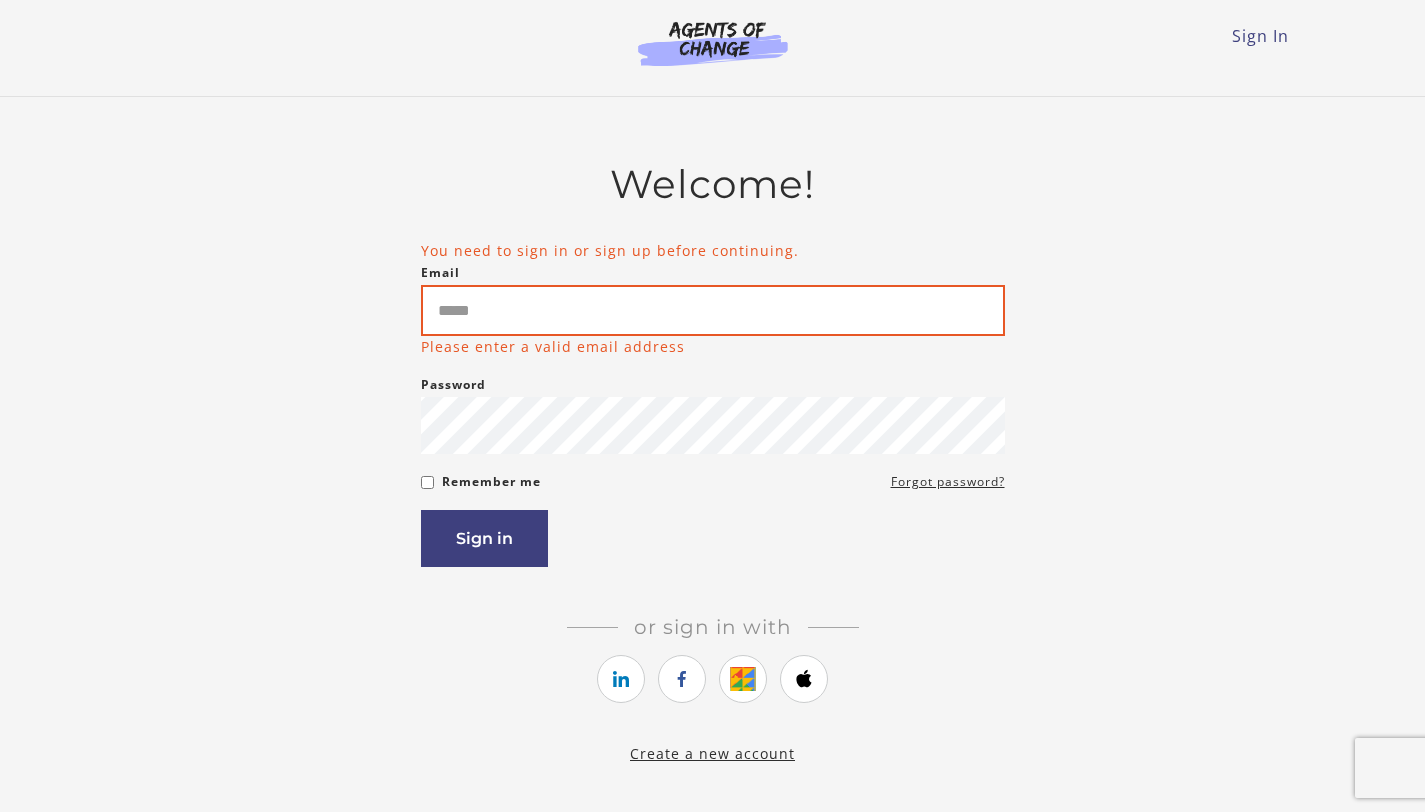 click on "Email" at bounding box center [713, 310] 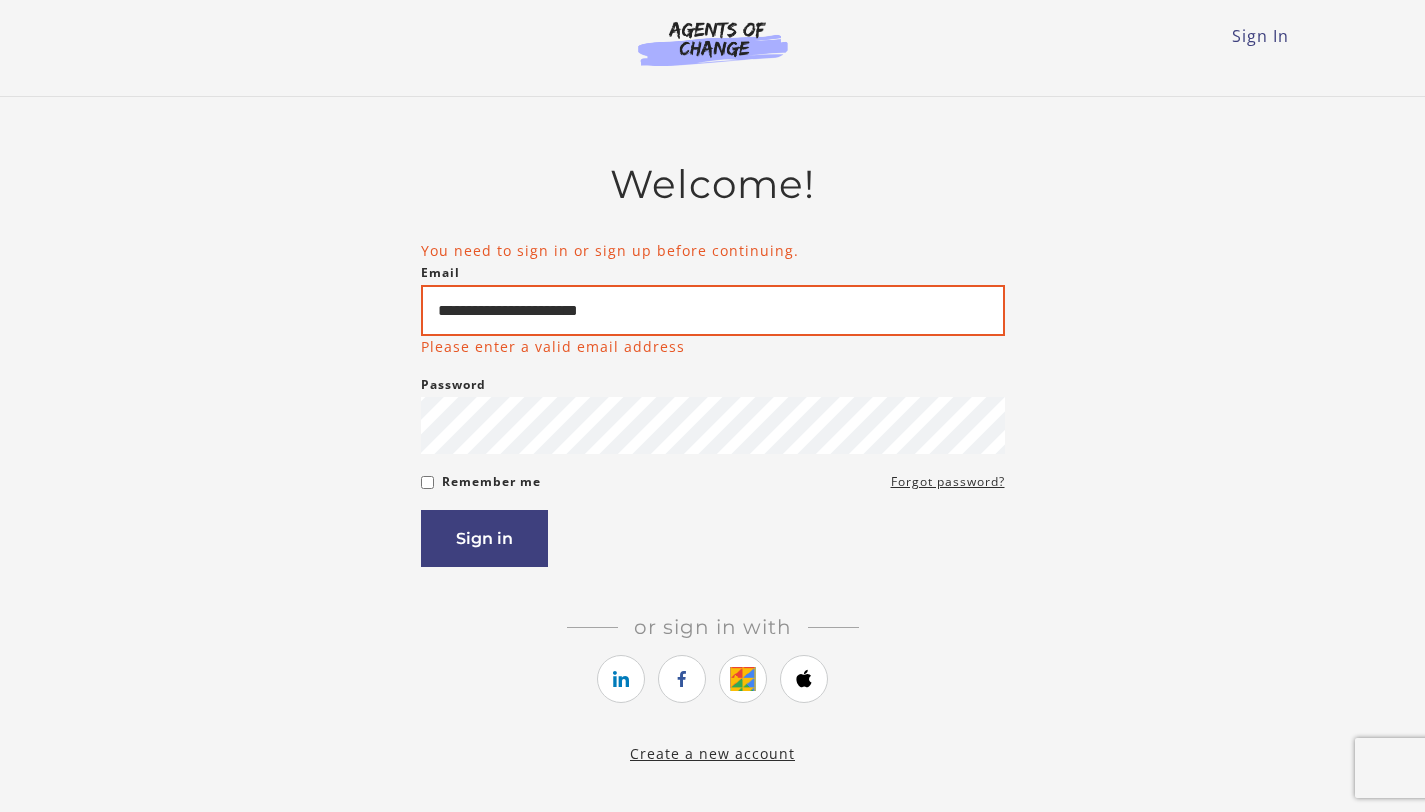 type on "**********" 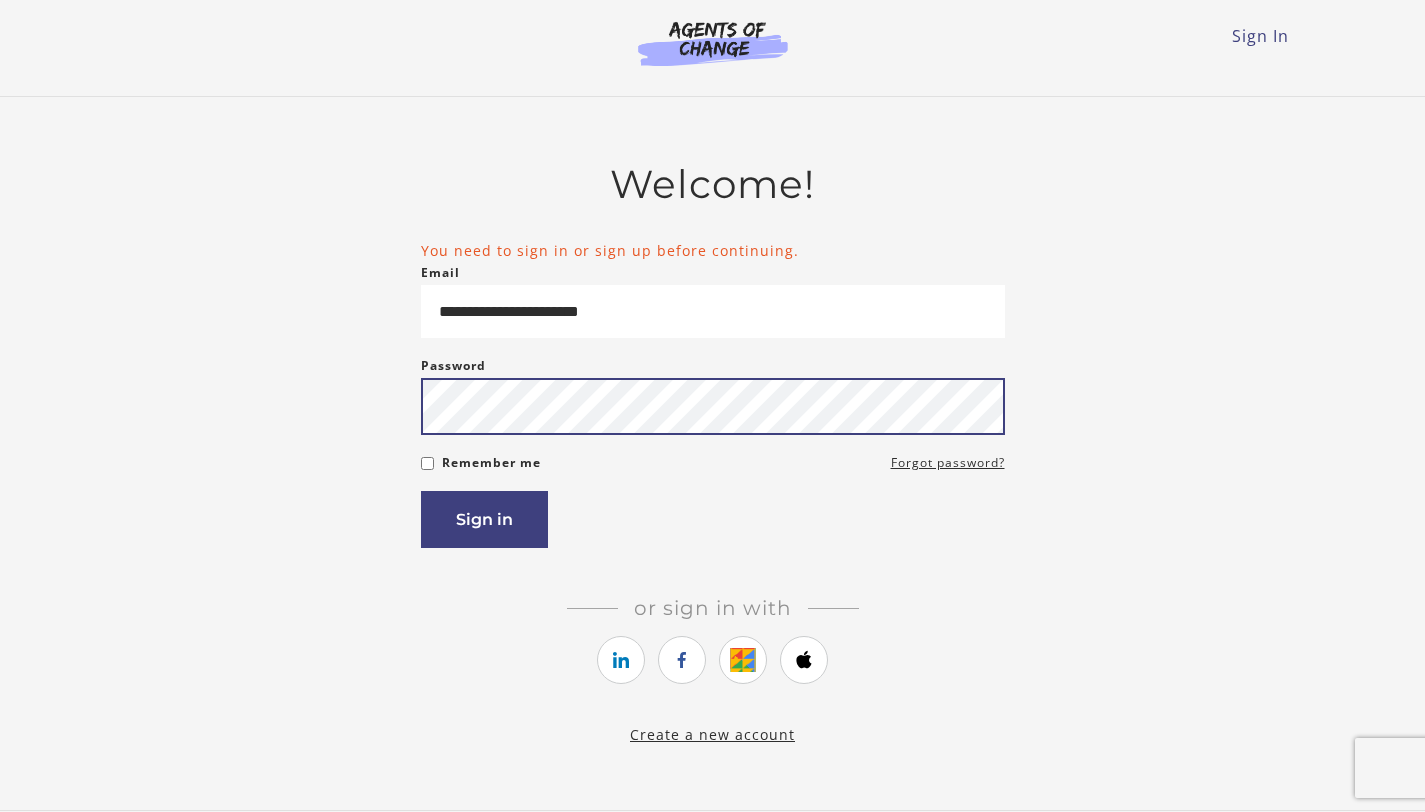 click on "Sign in" at bounding box center (484, 519) 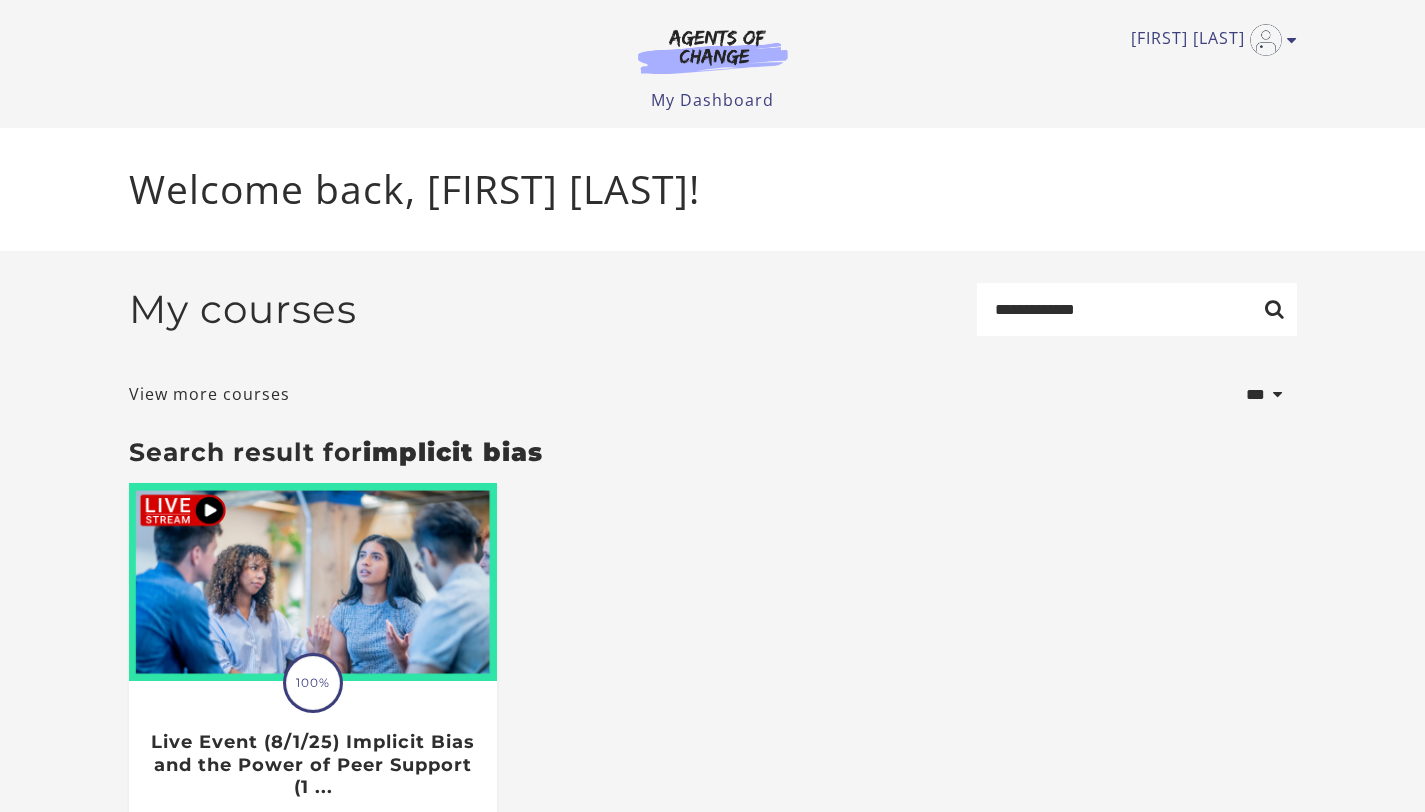 scroll, scrollTop: 0, scrollLeft: 0, axis: both 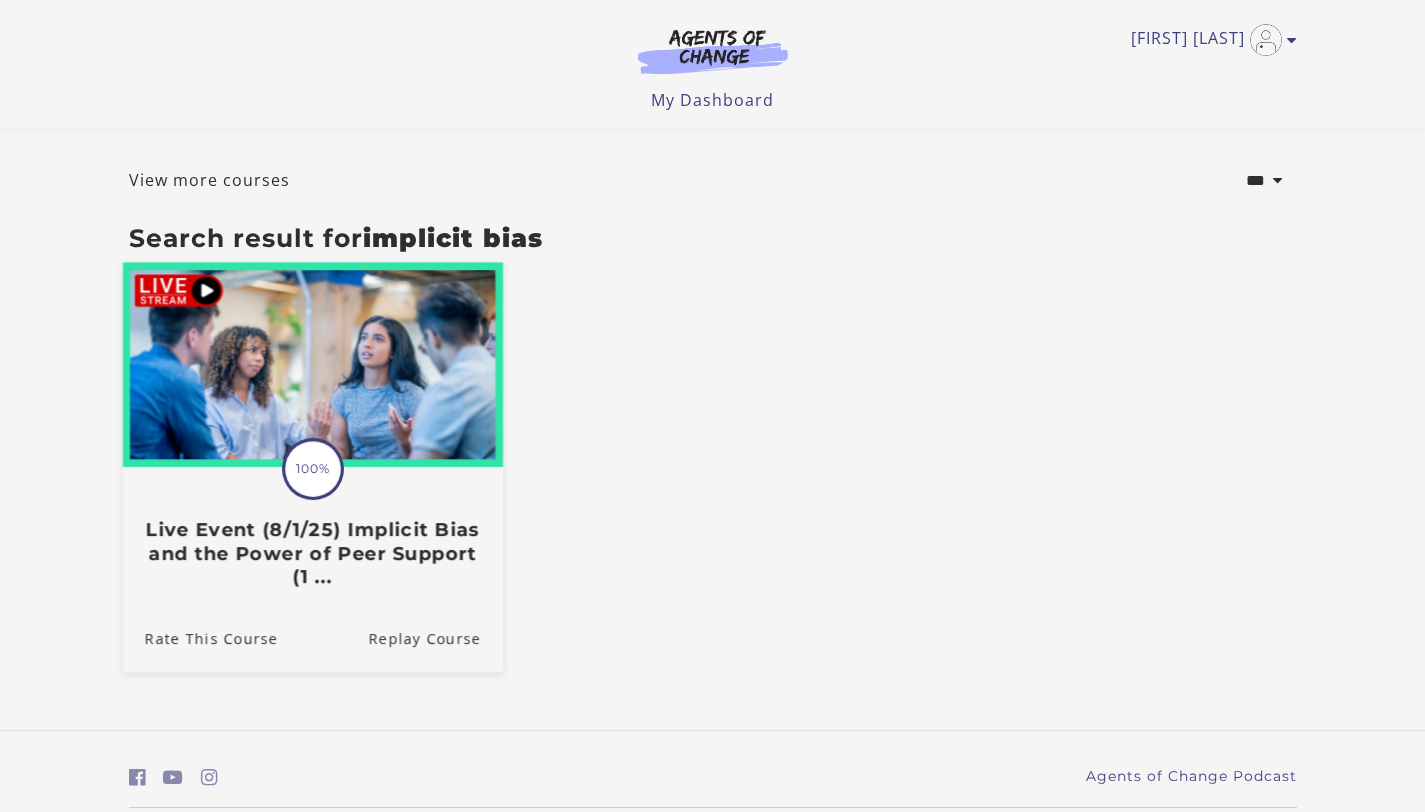 click on "100%" at bounding box center (313, 469) 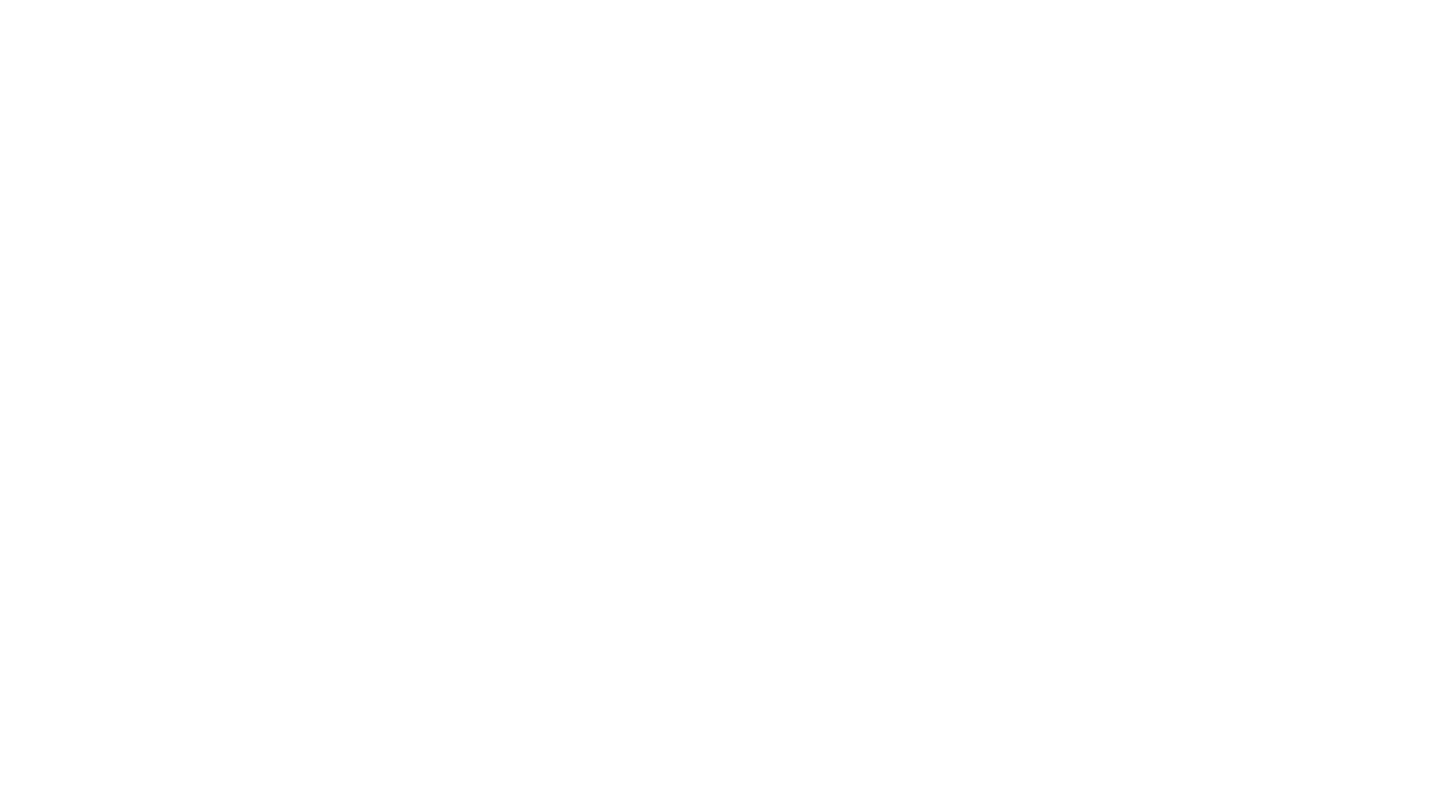 scroll, scrollTop: 0, scrollLeft: 0, axis: both 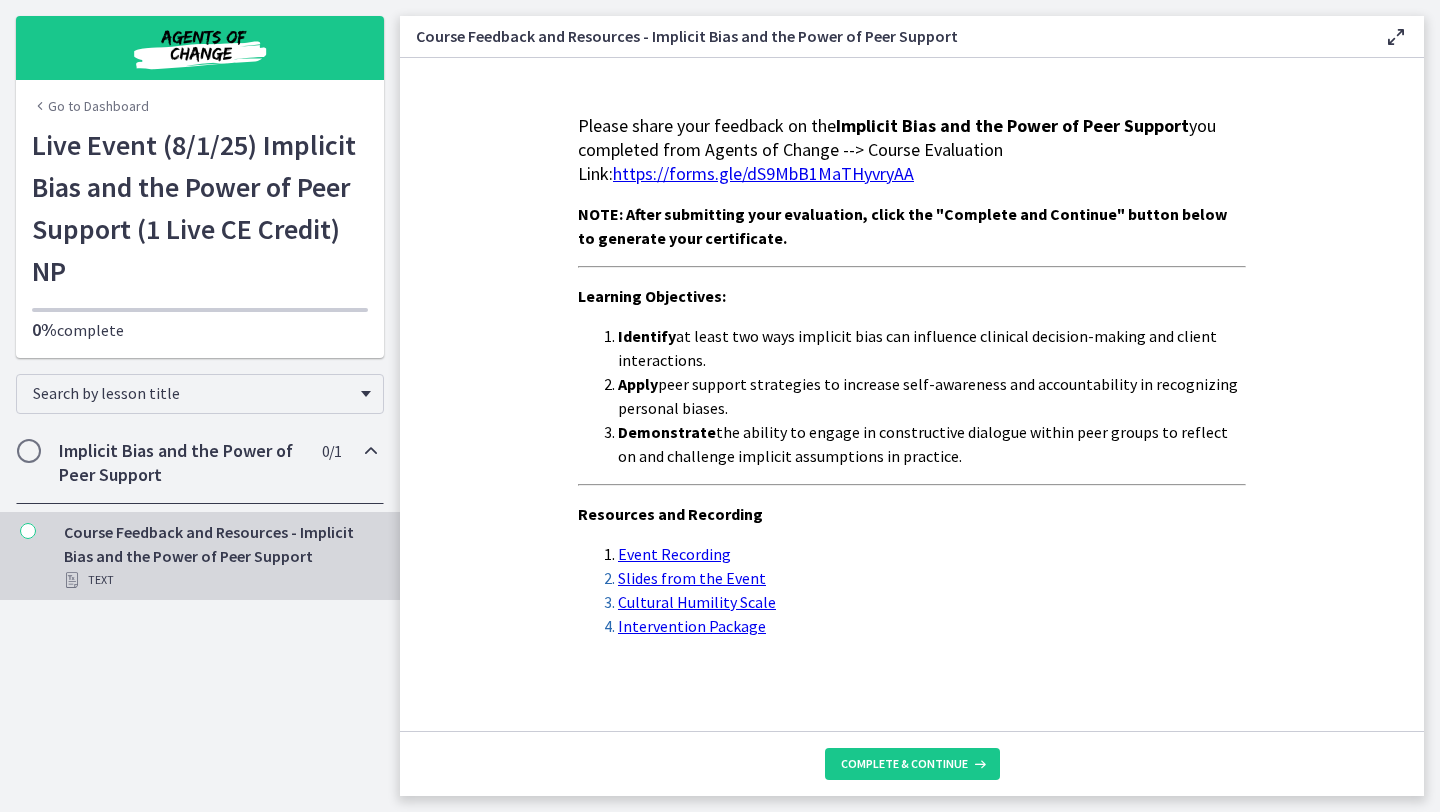 drag, startPoint x: 1292, startPoint y: 461, endPoint x: 1159, endPoint y: 488, distance: 135.71294 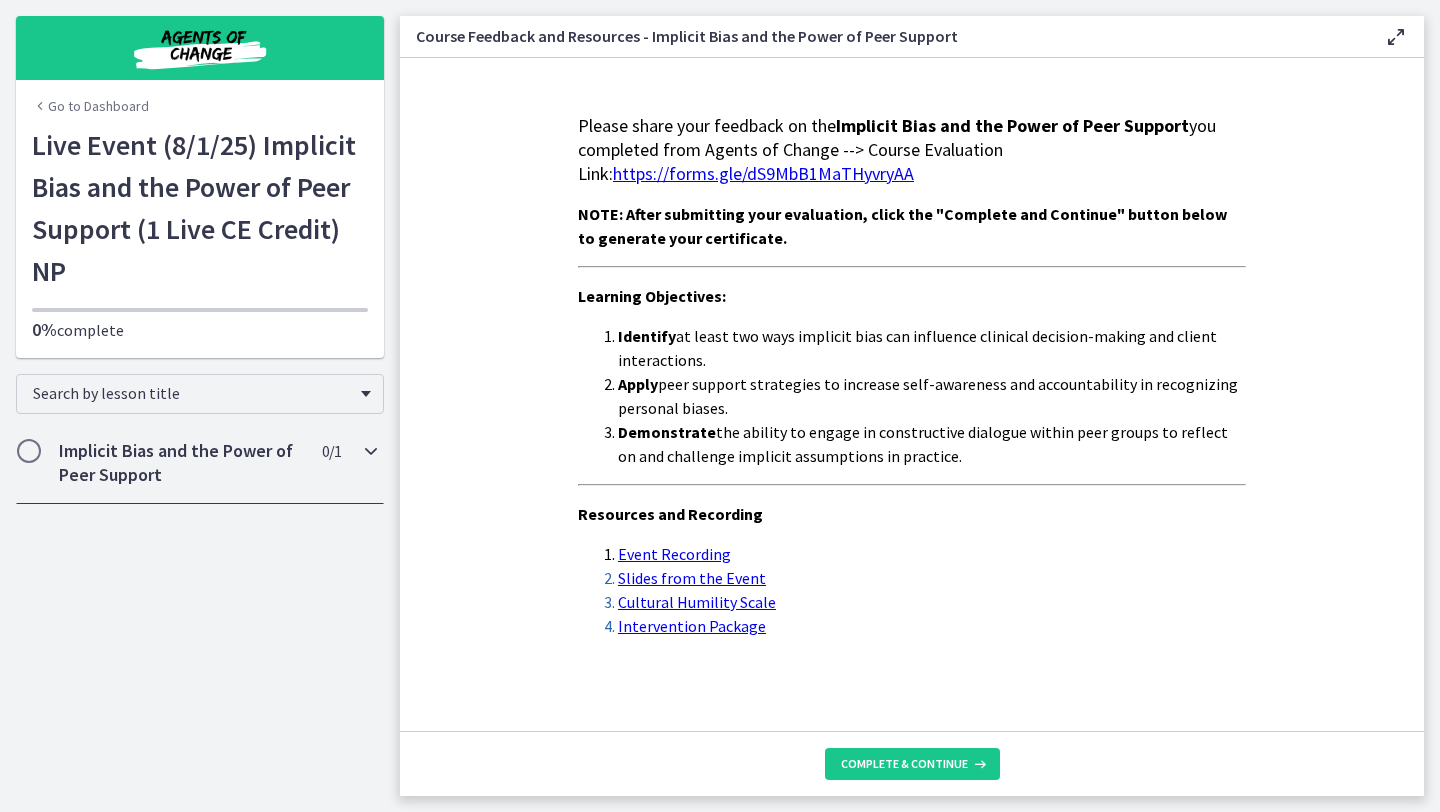 click on "Implicit Bias and the Power of Peer Support" at bounding box center (181, 463) 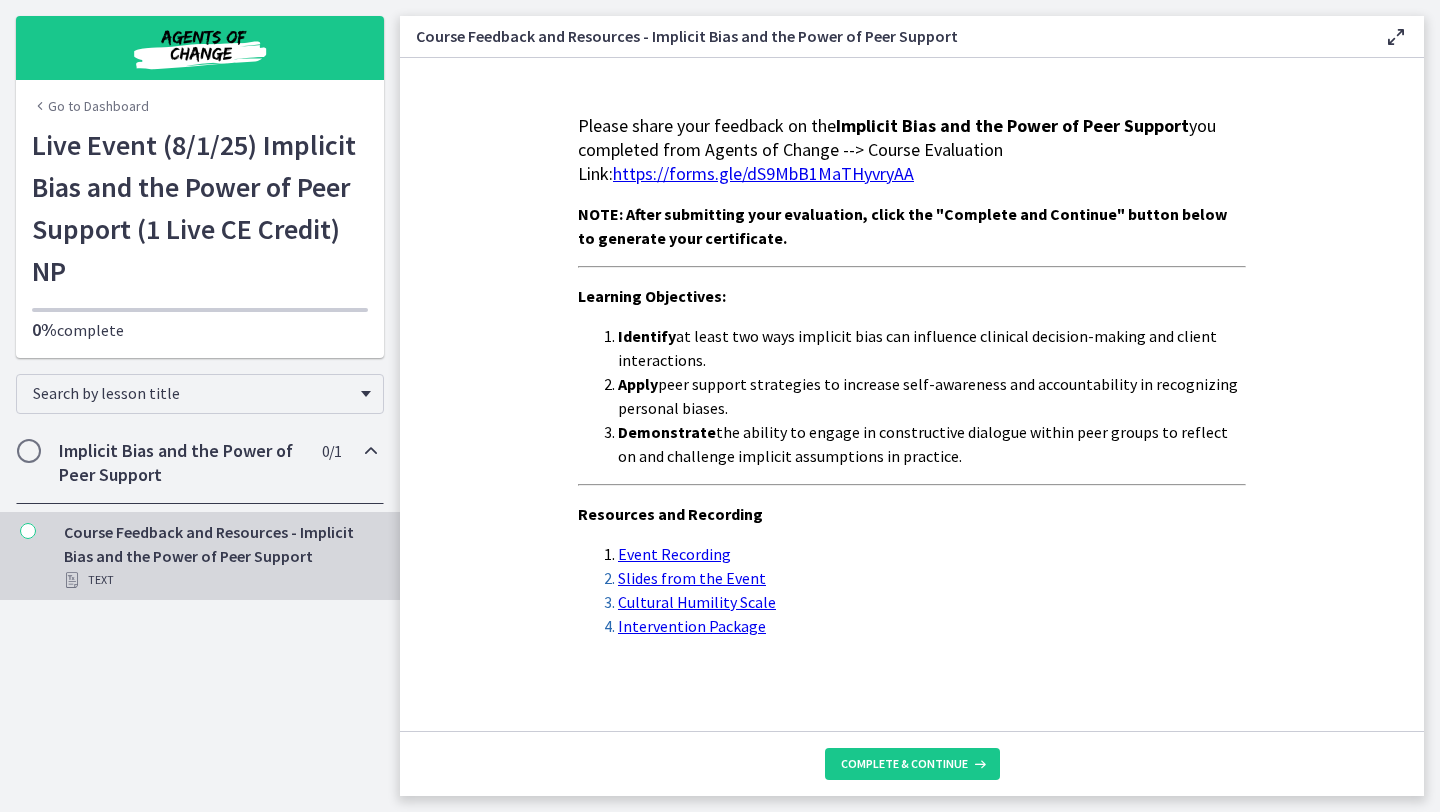 click on "https://forms.gle/dS9MbB1MaTHyvryAA" at bounding box center (763, 173) 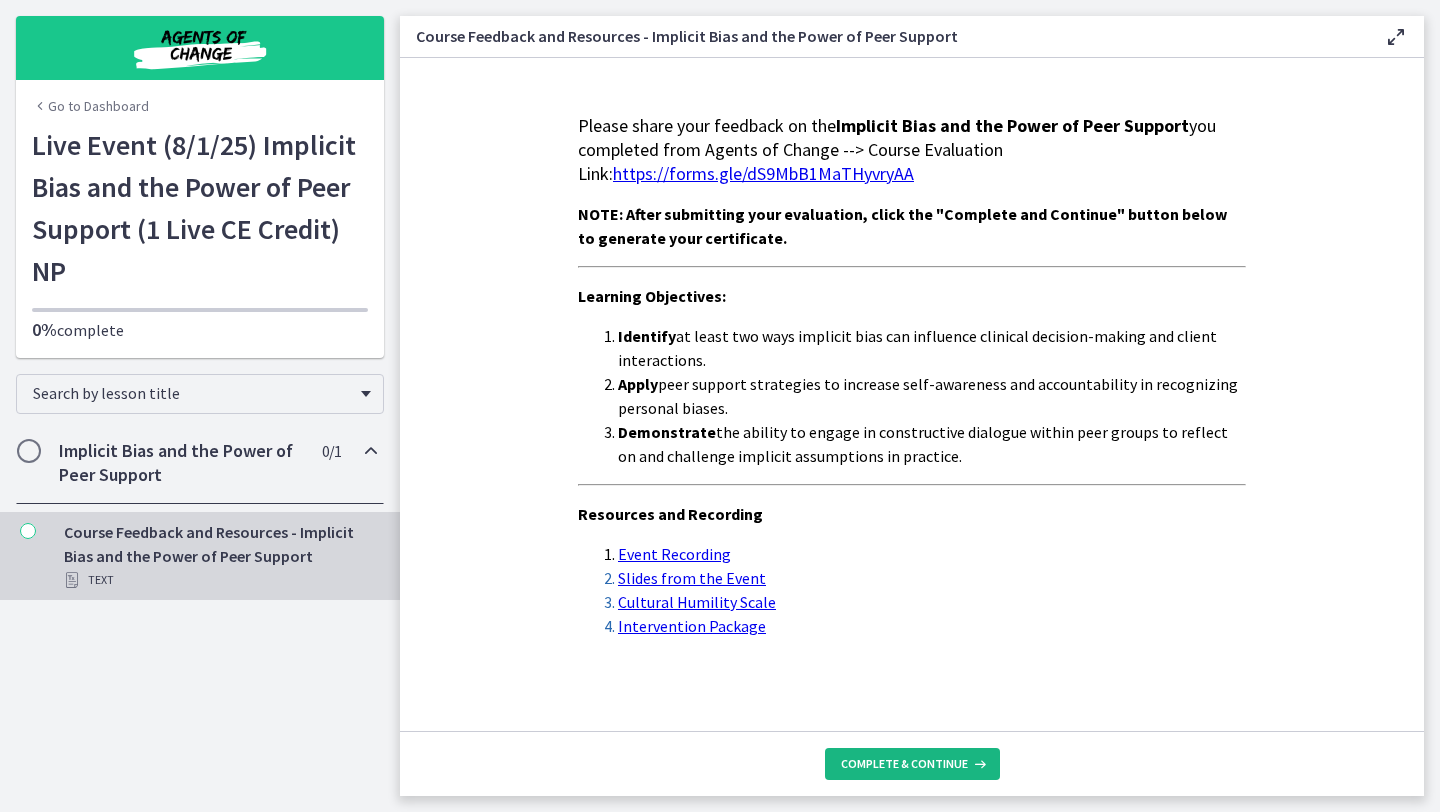click on "Complete & continue" at bounding box center (904, 764) 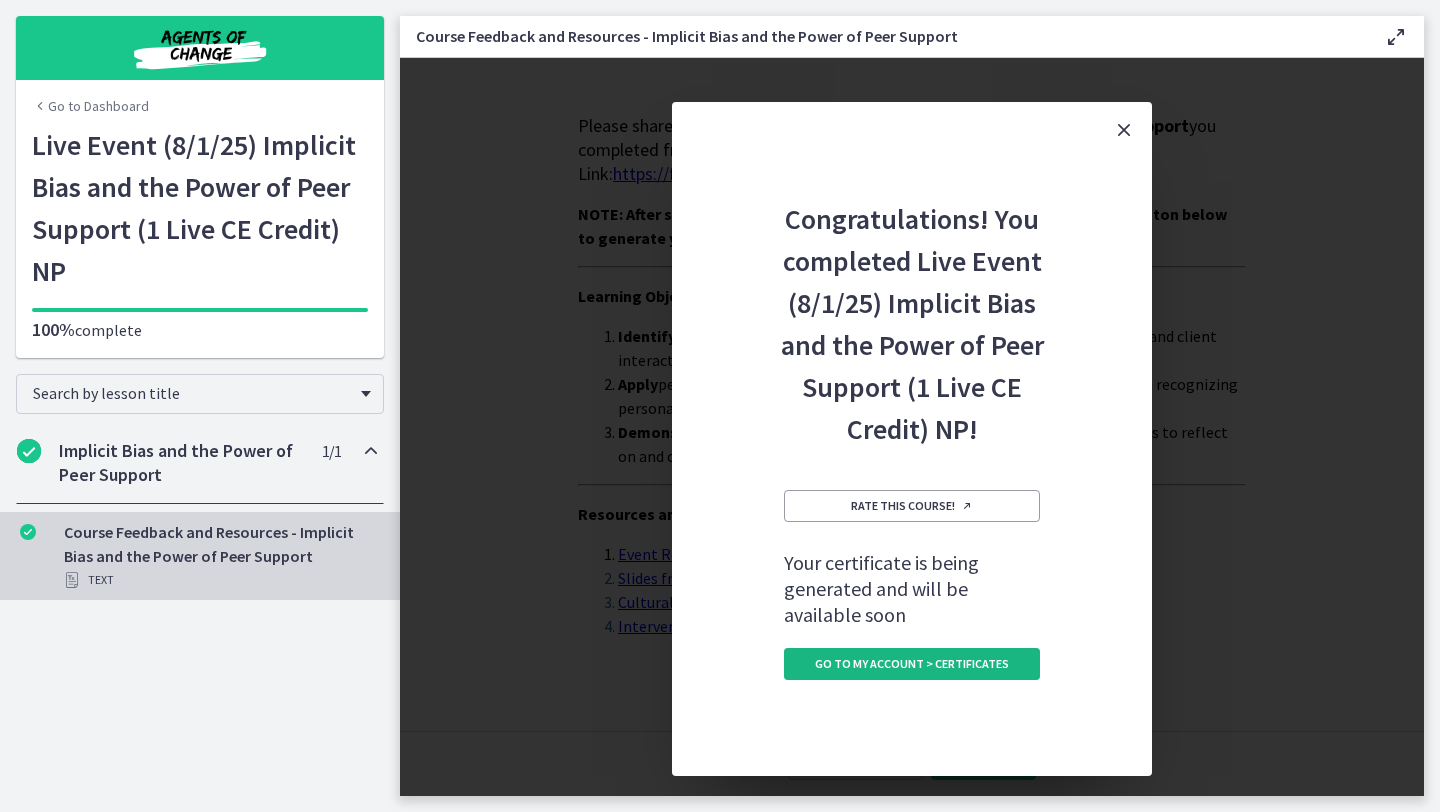 click on "Go to My Account > Certificates" at bounding box center [912, 664] 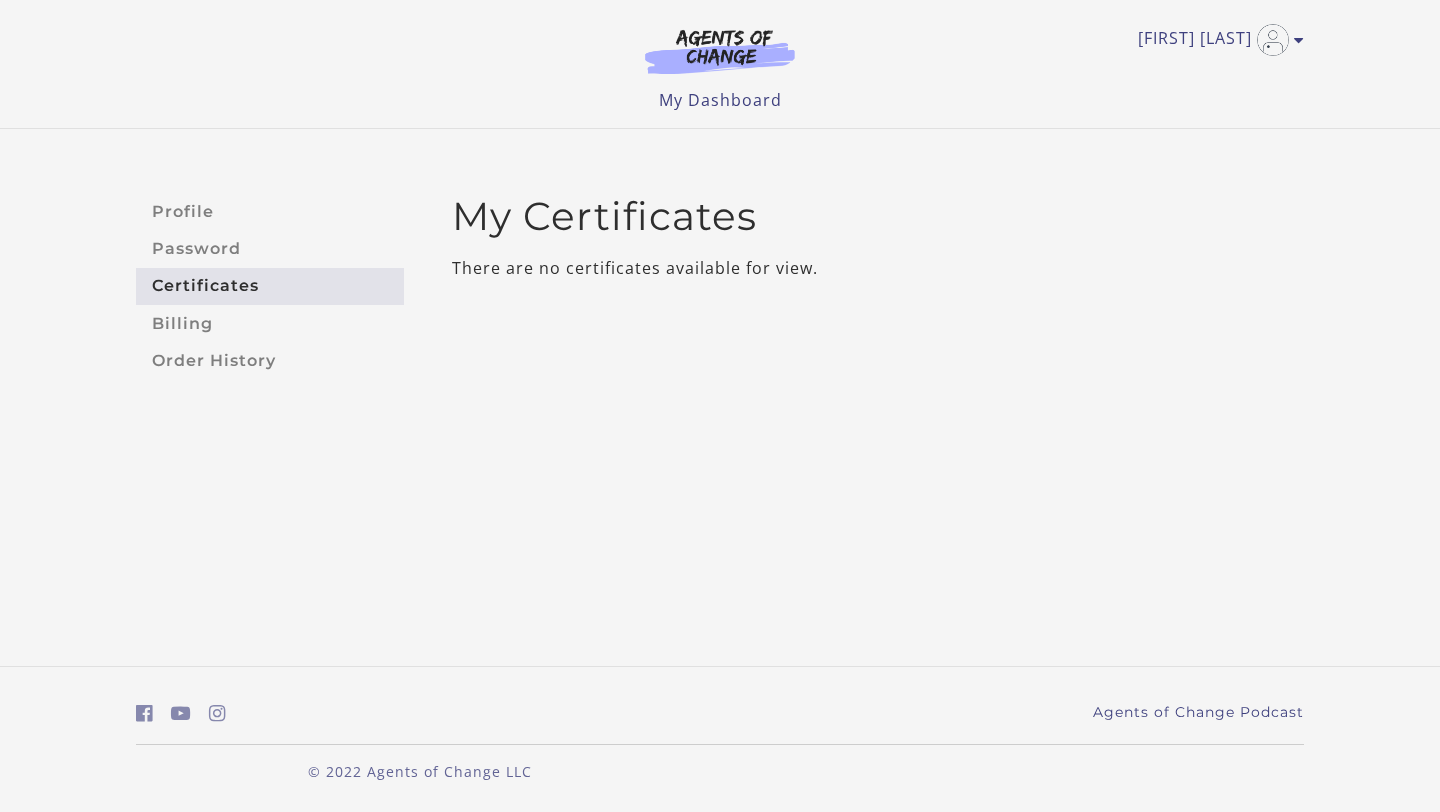 scroll, scrollTop: 0, scrollLeft: 0, axis: both 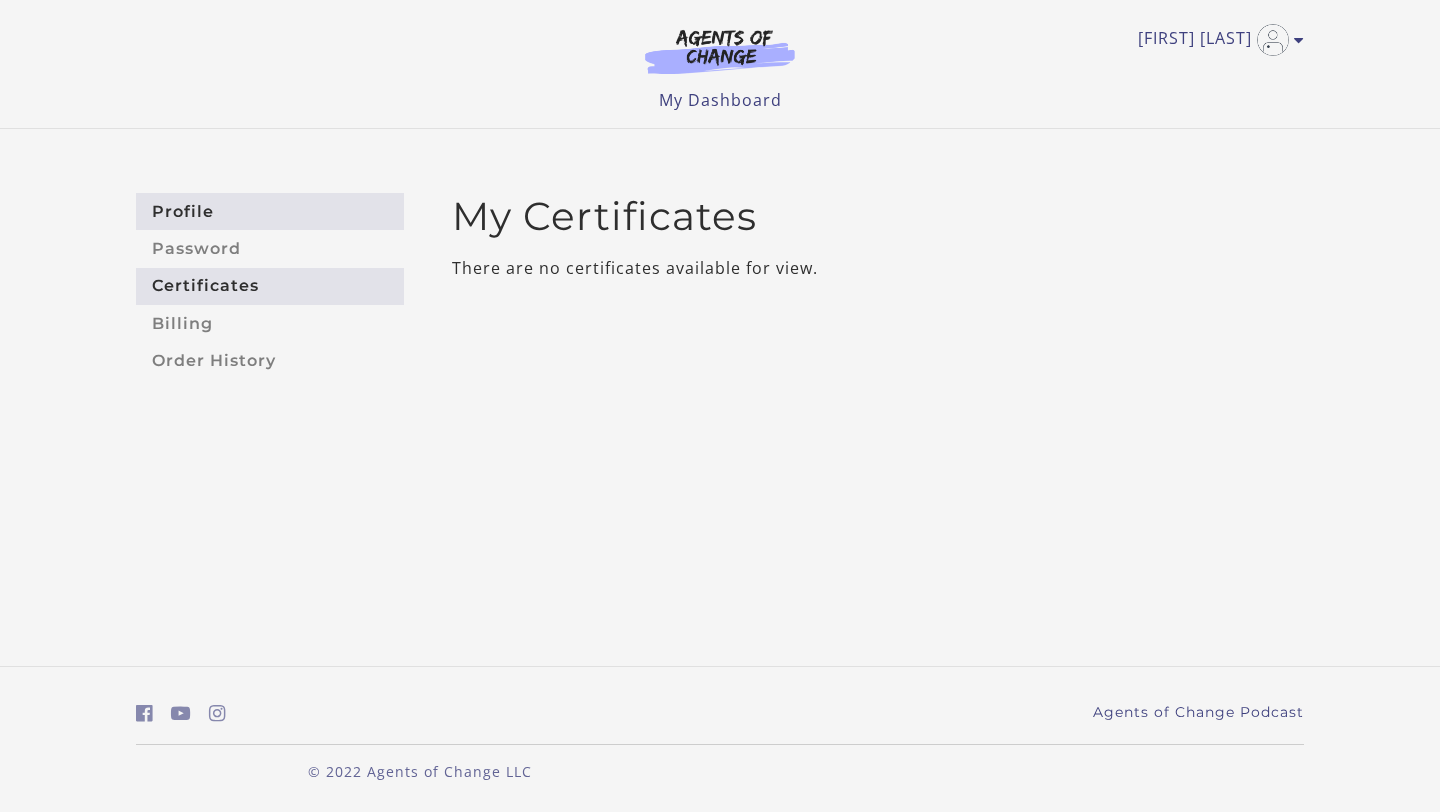 click on "Profile" at bounding box center [270, 211] 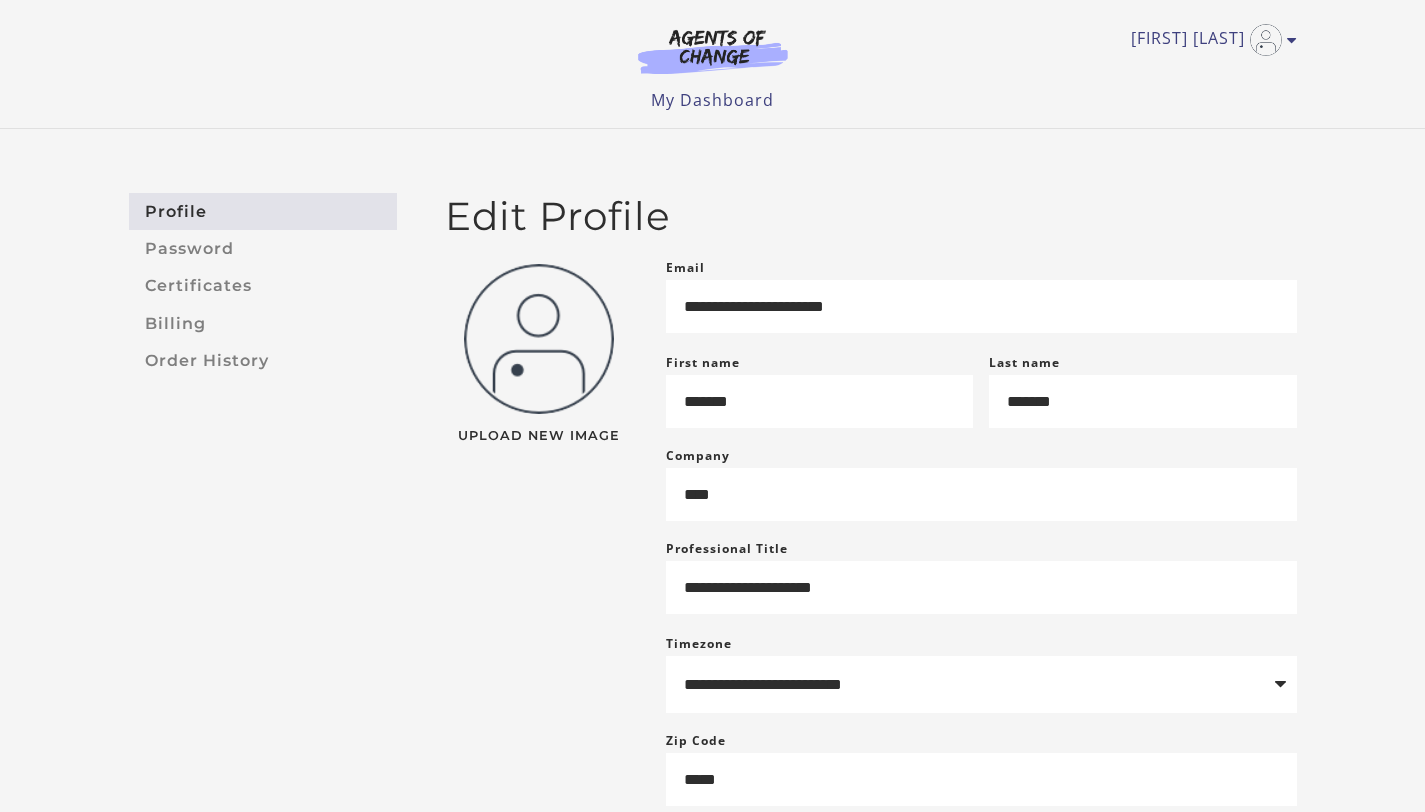 scroll, scrollTop: 0, scrollLeft: 0, axis: both 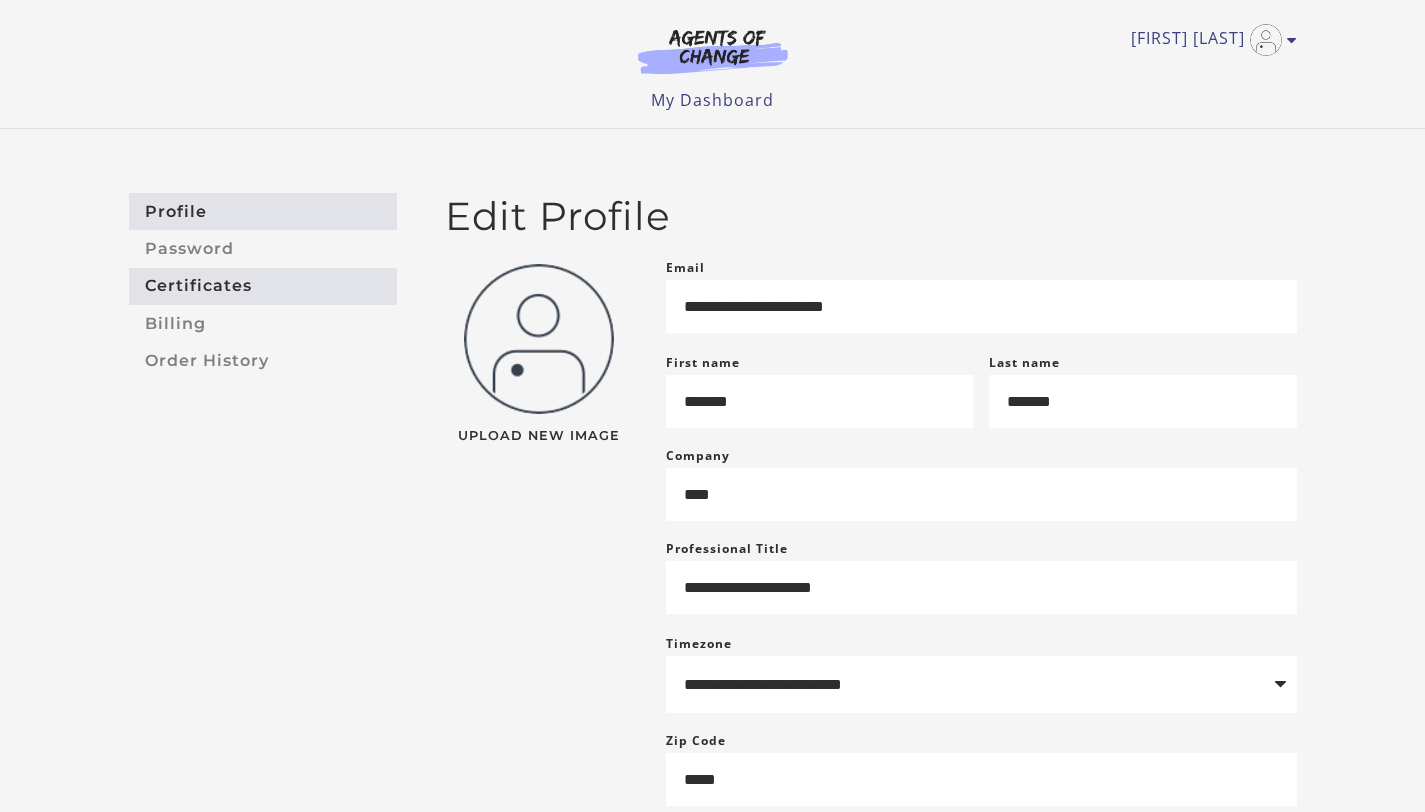 click on "Certificates" at bounding box center (263, 286) 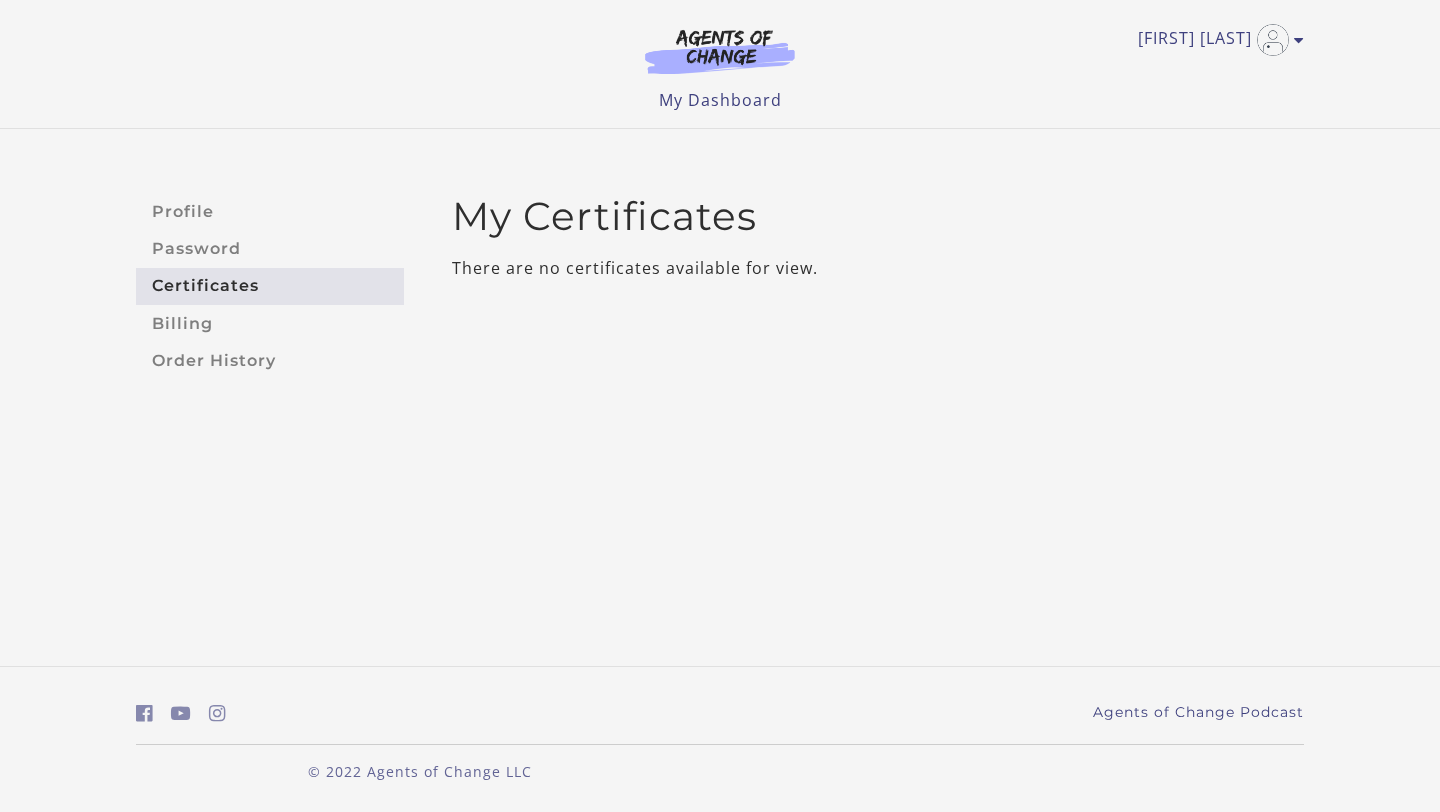 scroll, scrollTop: 0, scrollLeft: 0, axis: both 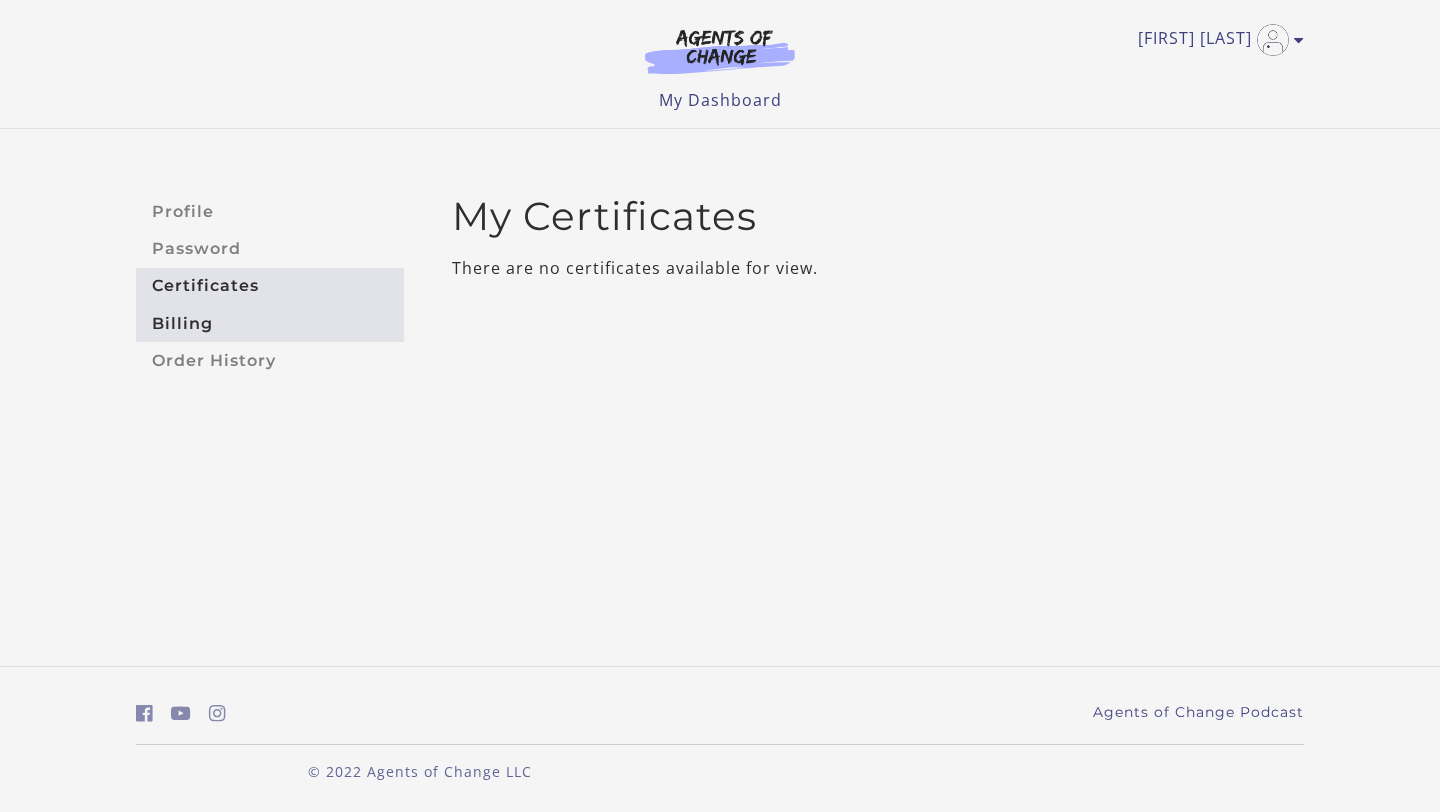 click on "Billing" at bounding box center [270, 323] 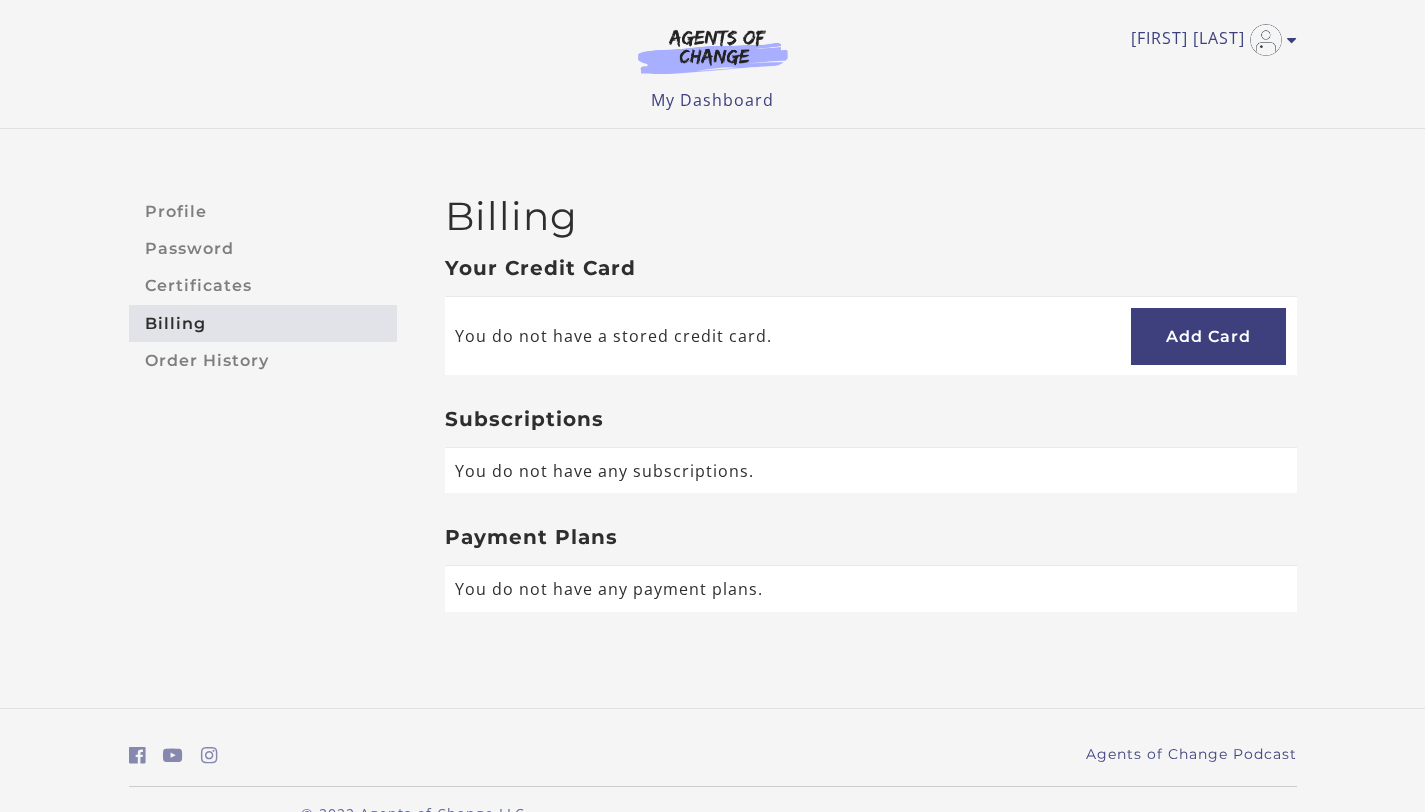 scroll, scrollTop: 0, scrollLeft: 0, axis: both 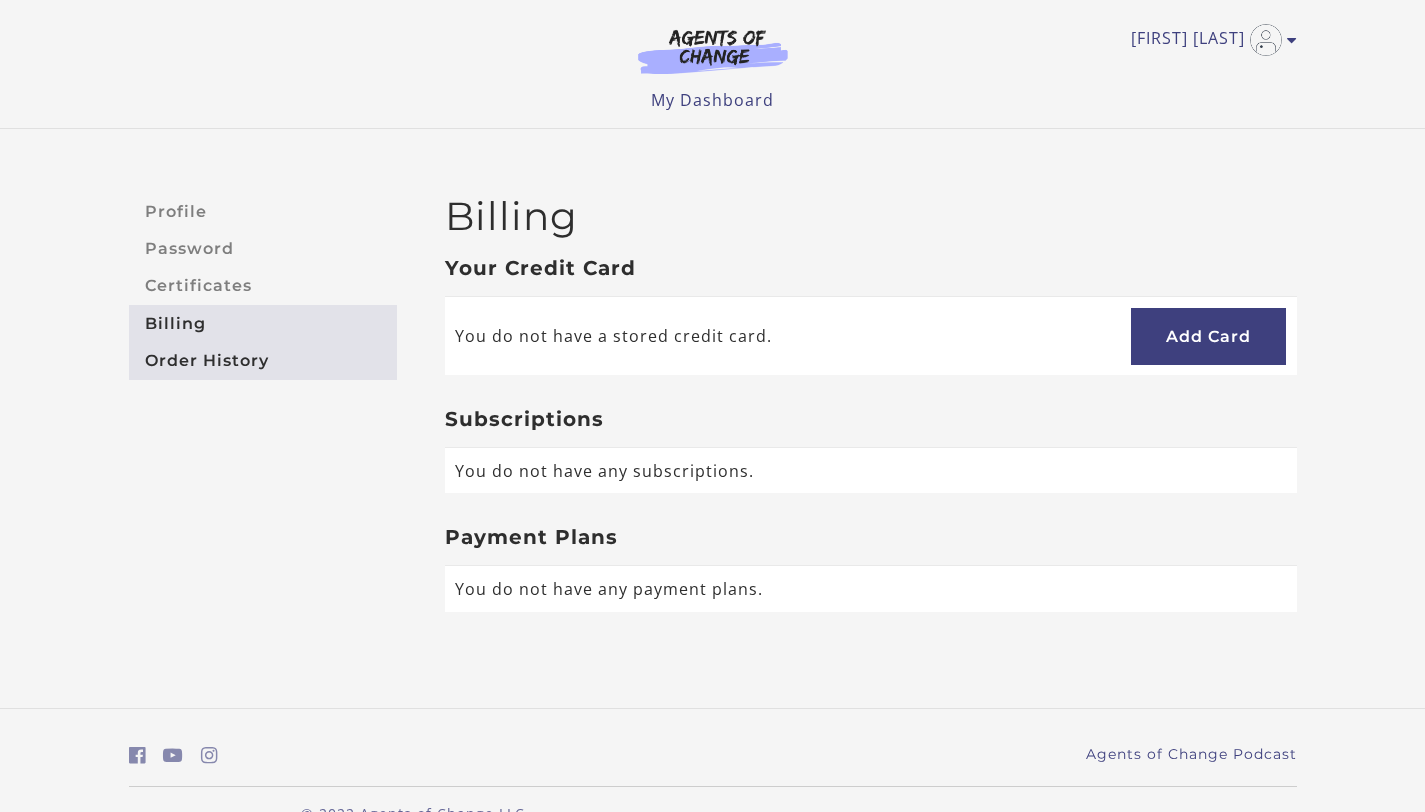 click on "Order History" at bounding box center [263, 360] 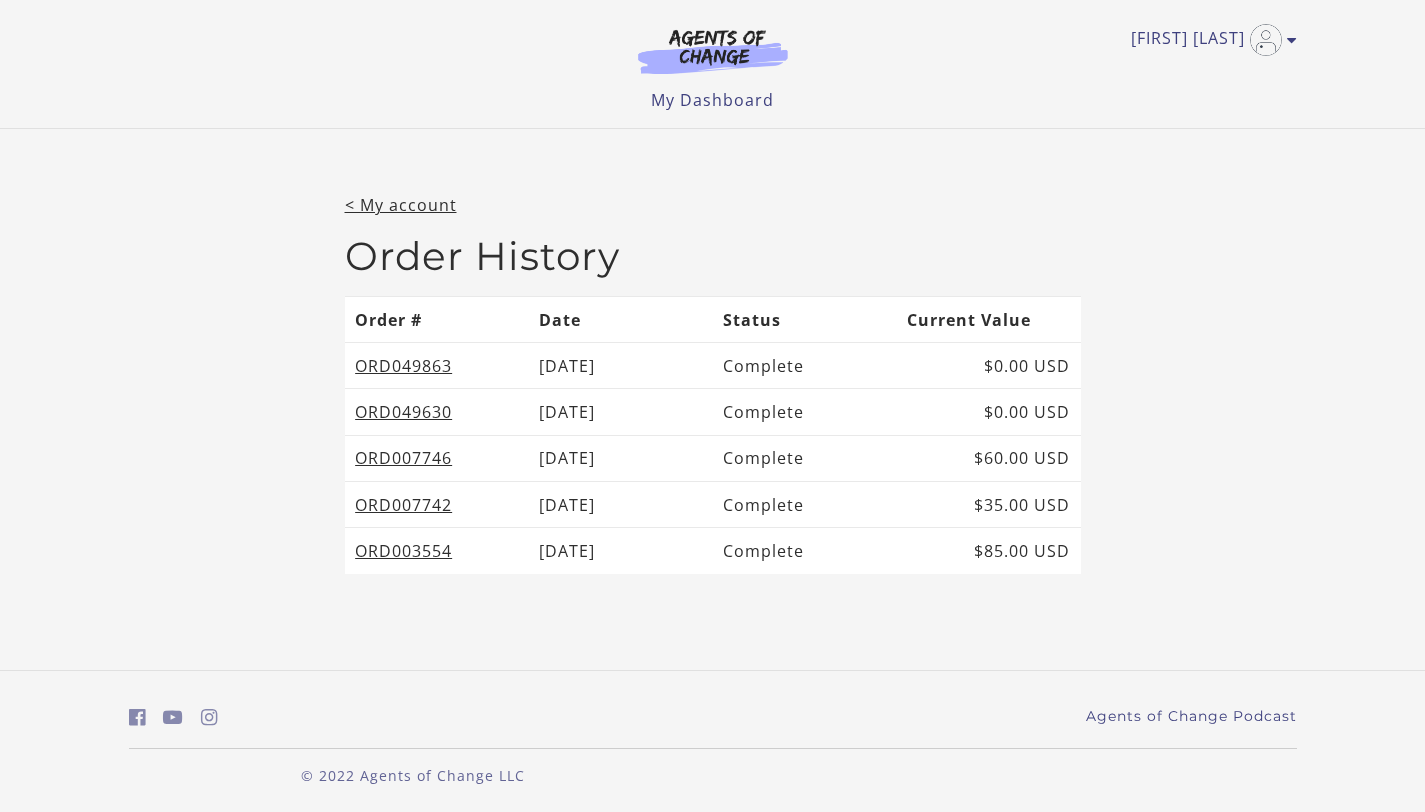 scroll, scrollTop: 0, scrollLeft: 0, axis: both 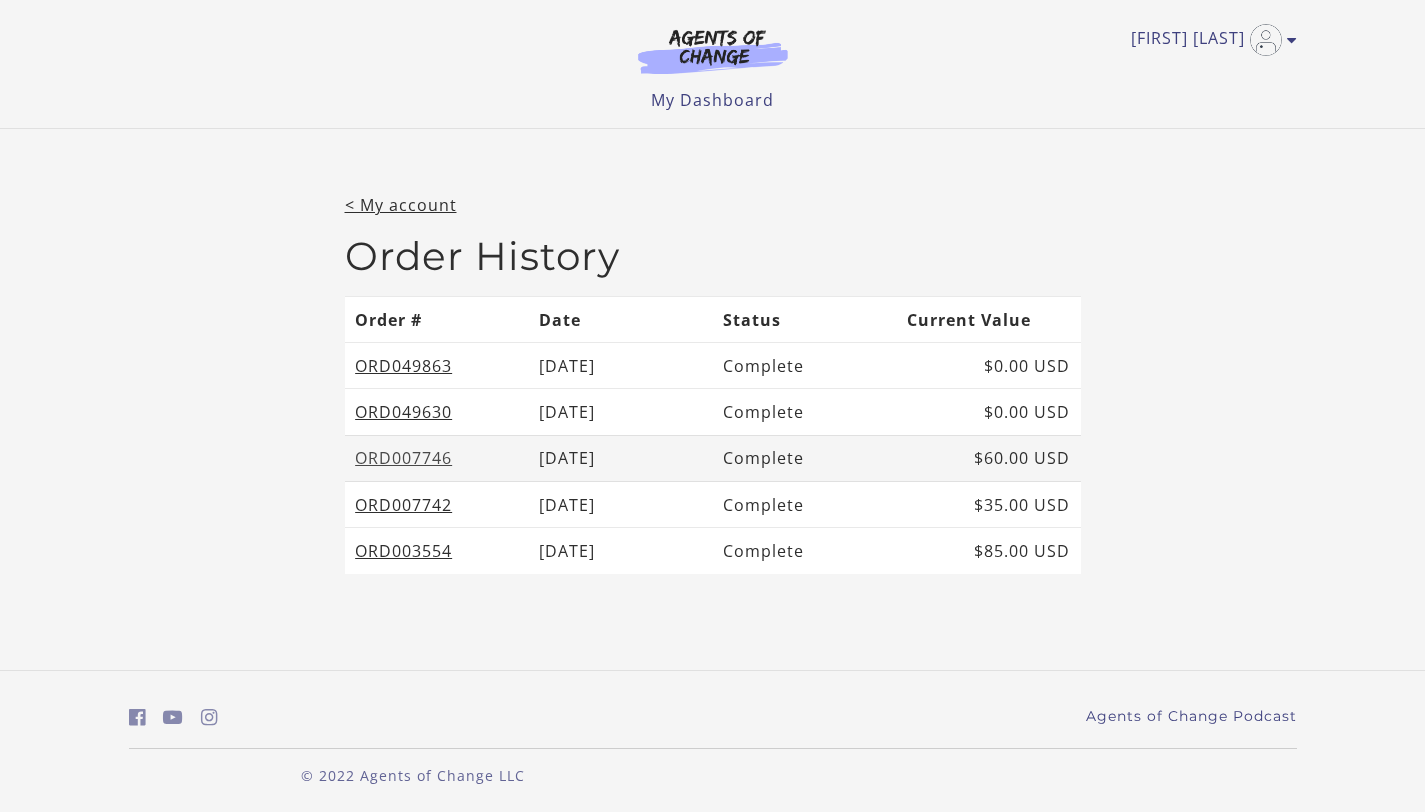 click on "ORD007746" at bounding box center (403, 458) 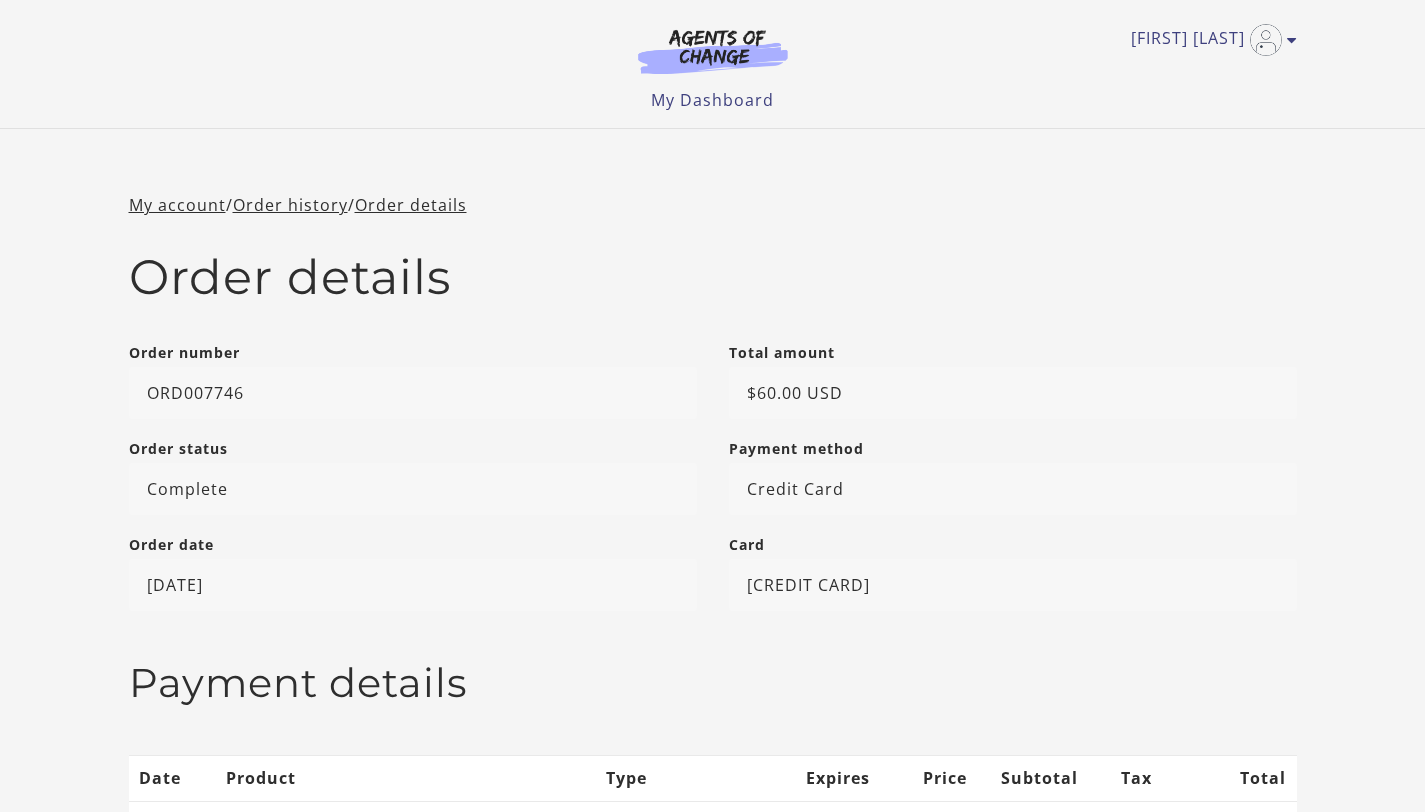 scroll, scrollTop: 0, scrollLeft: 0, axis: both 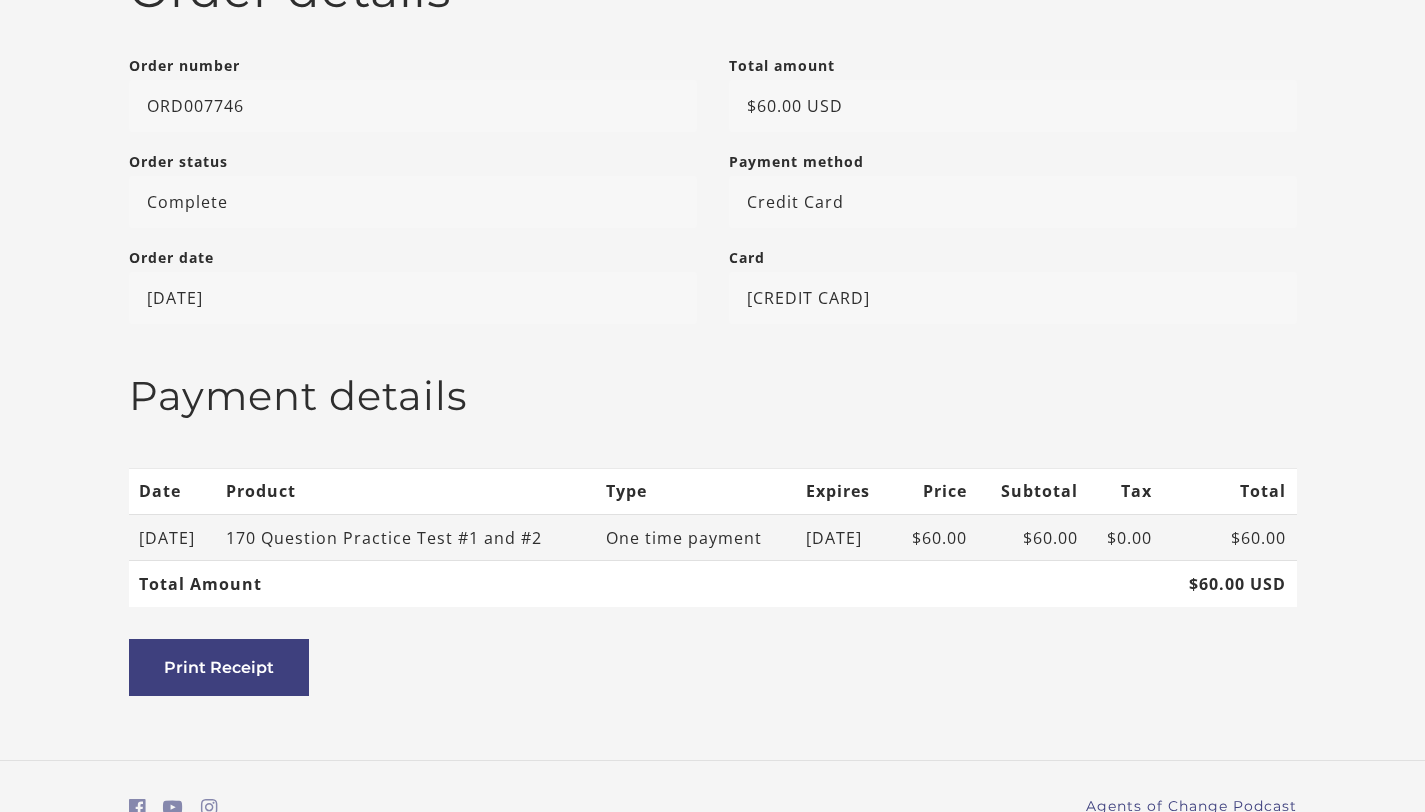 click on "170 Question Practice Test #1 and #2" at bounding box center (386, 538) 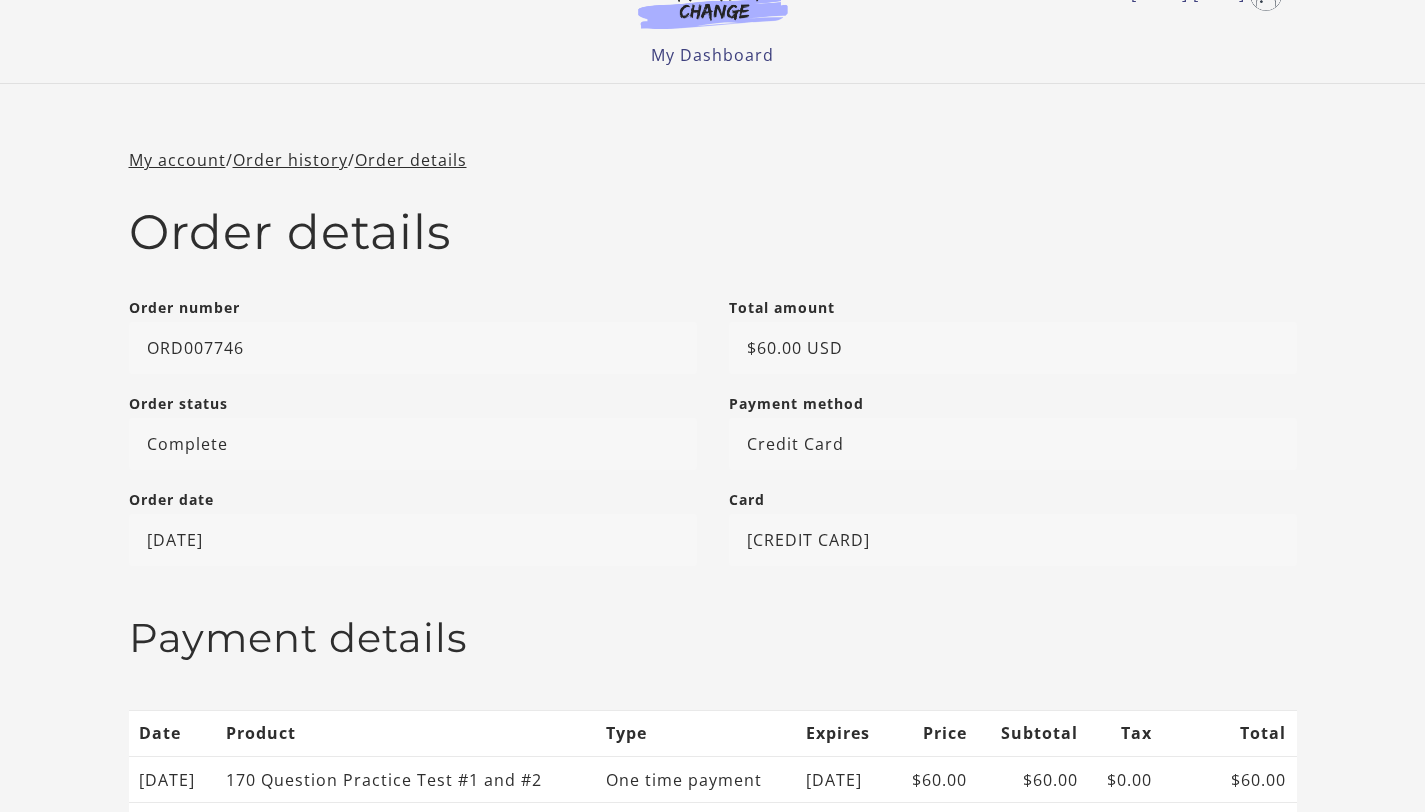 scroll, scrollTop: 0, scrollLeft: 0, axis: both 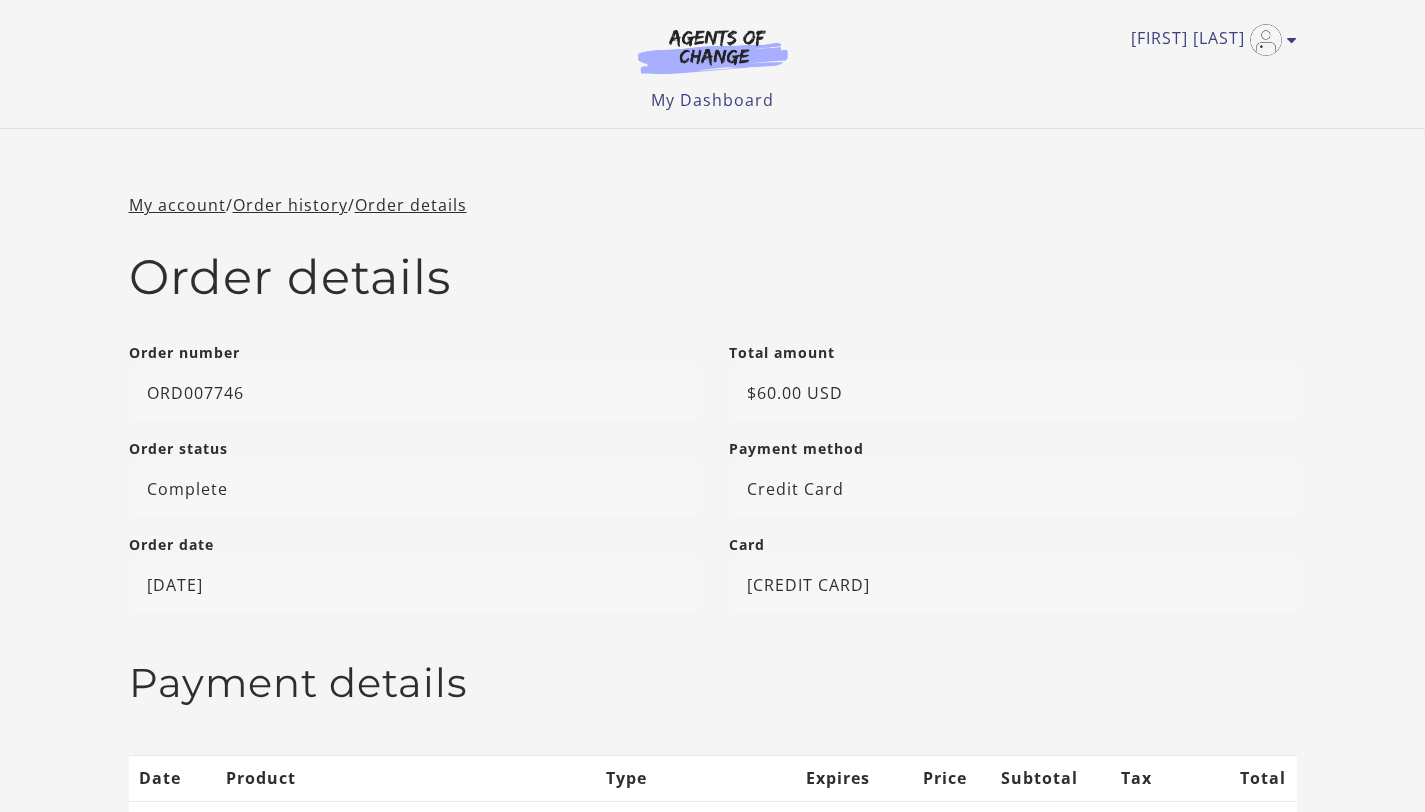 click at bounding box center [713, 56] 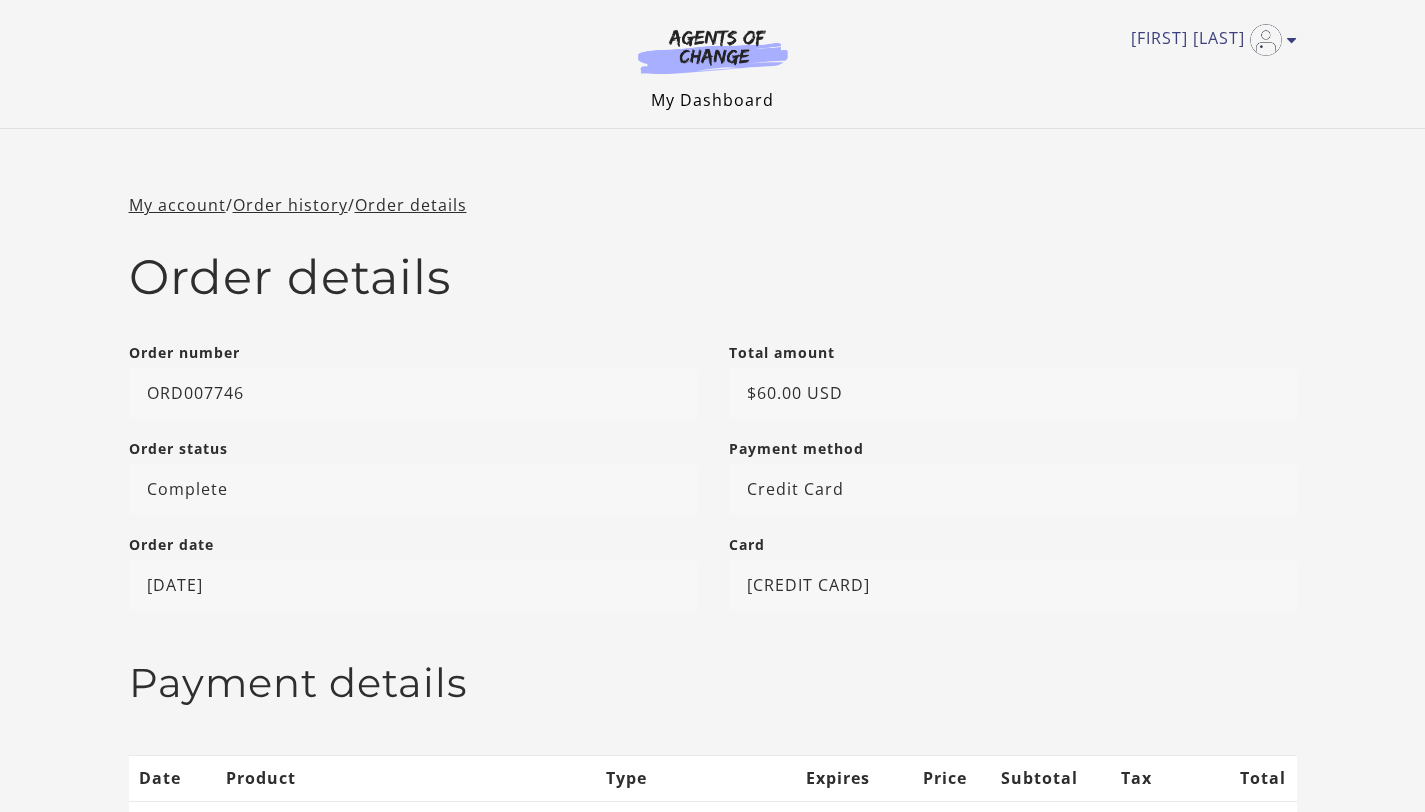 click on "My Dashboard" at bounding box center (712, 100) 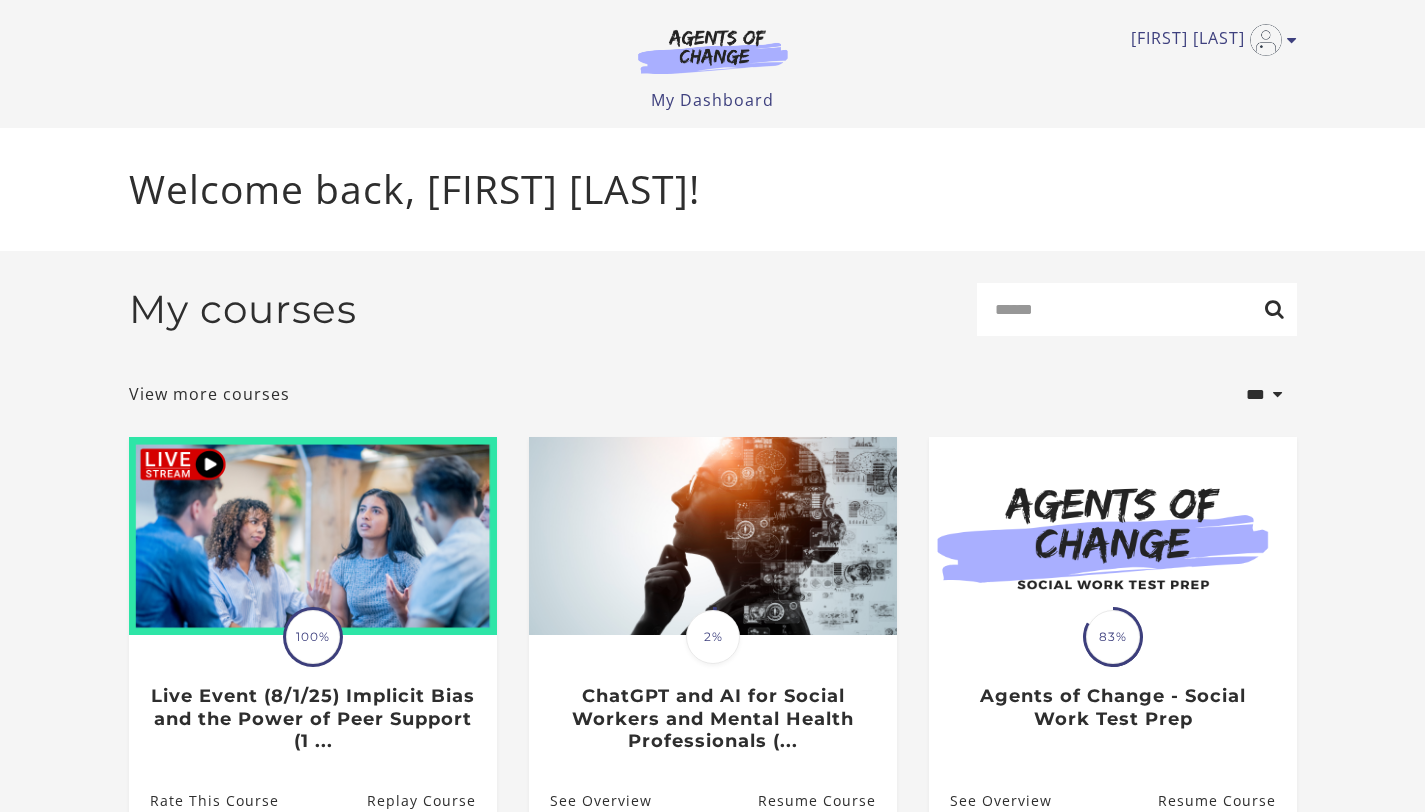 scroll, scrollTop: 0, scrollLeft: 0, axis: both 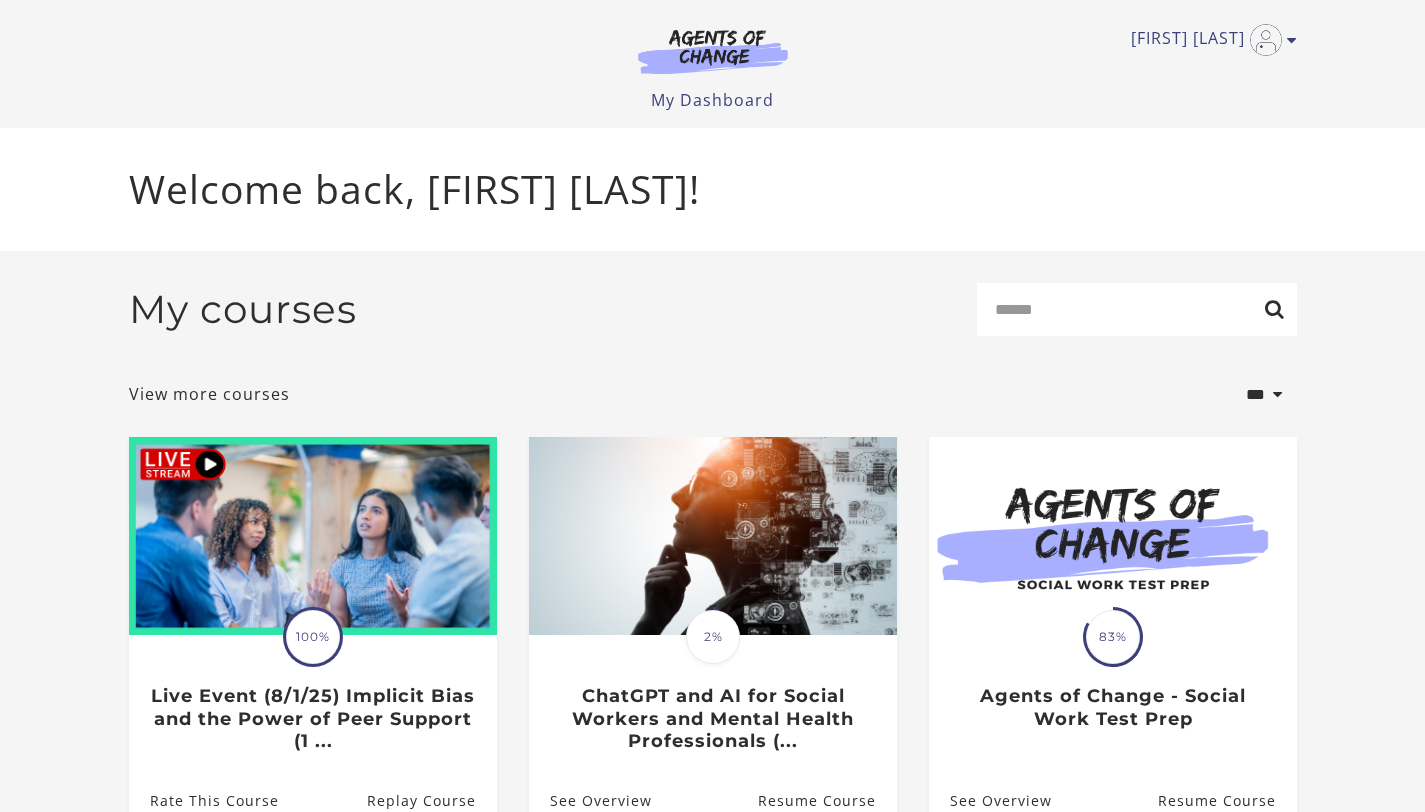 click on "[FIRST] [LAST]
My Account
Support
Sign Out
Toggle menu
Menu
My Dashboard
My Account
Support
Sign Out" at bounding box center [712, 64] 